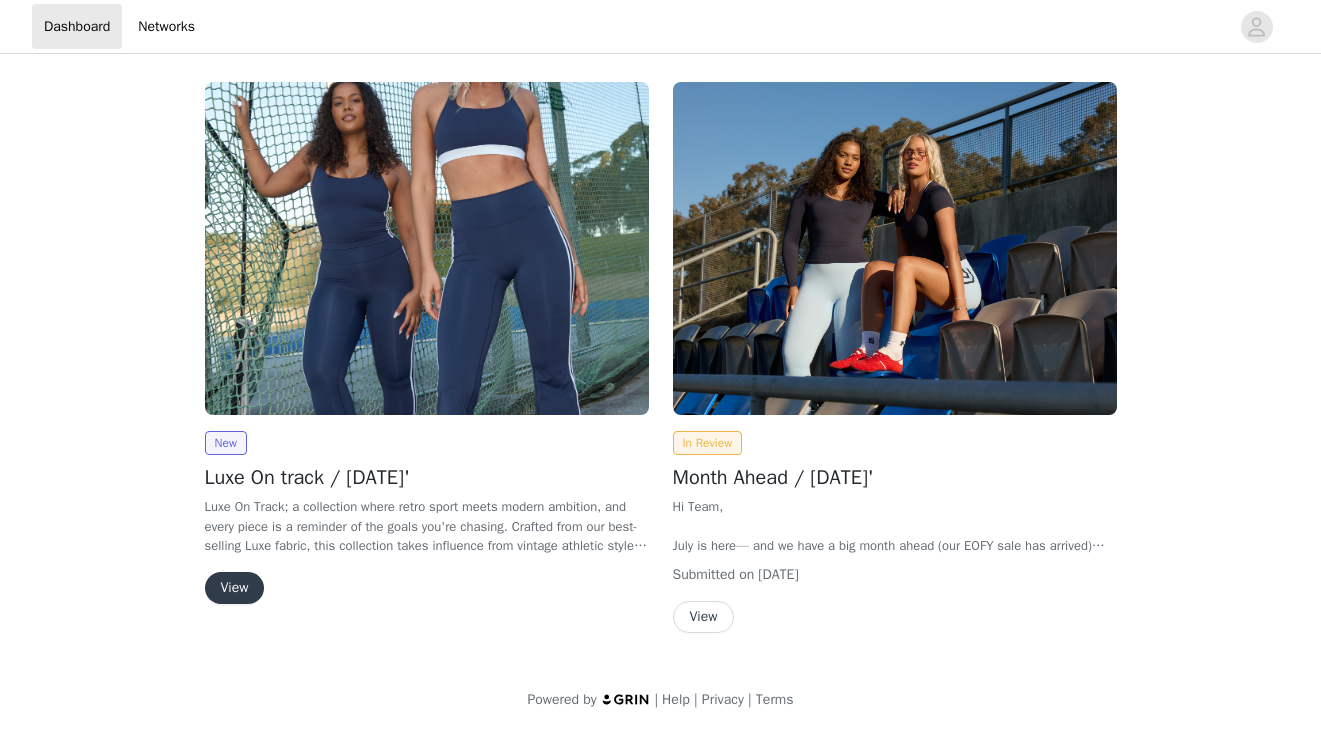 scroll, scrollTop: 0, scrollLeft: 0, axis: both 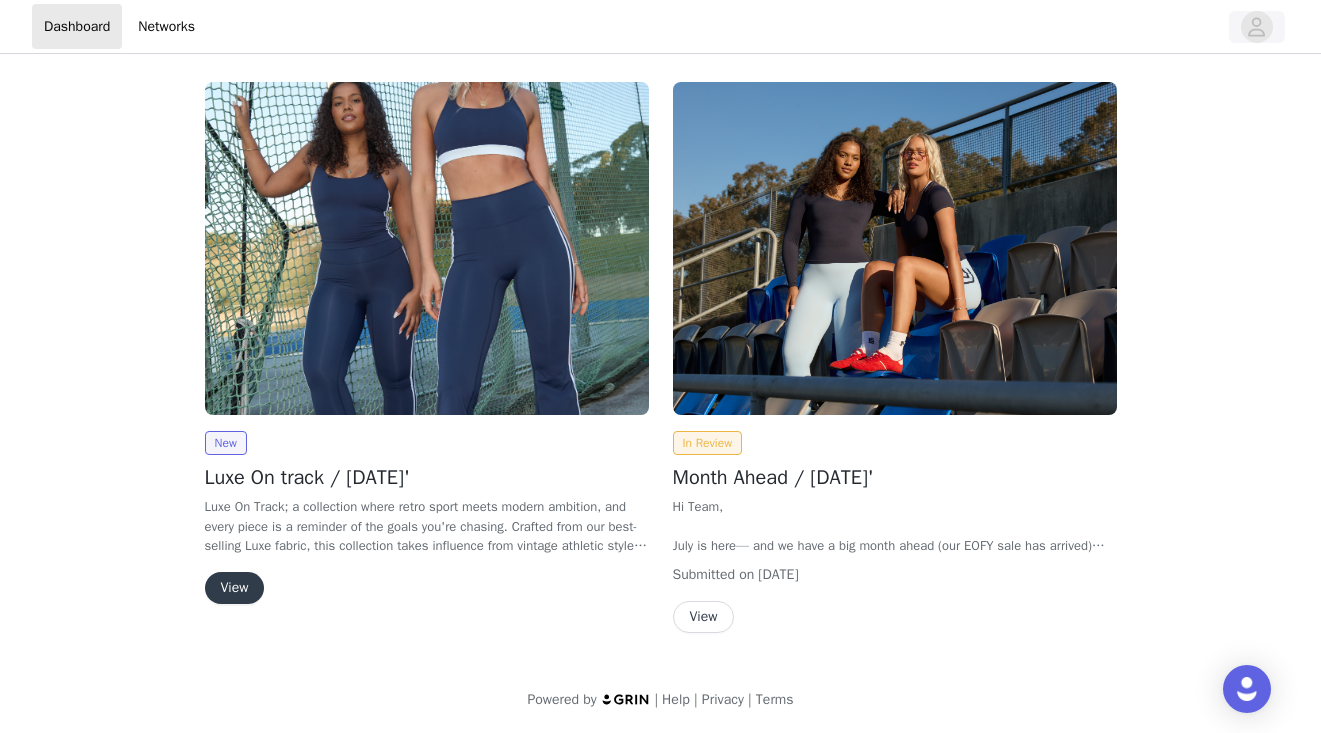 click 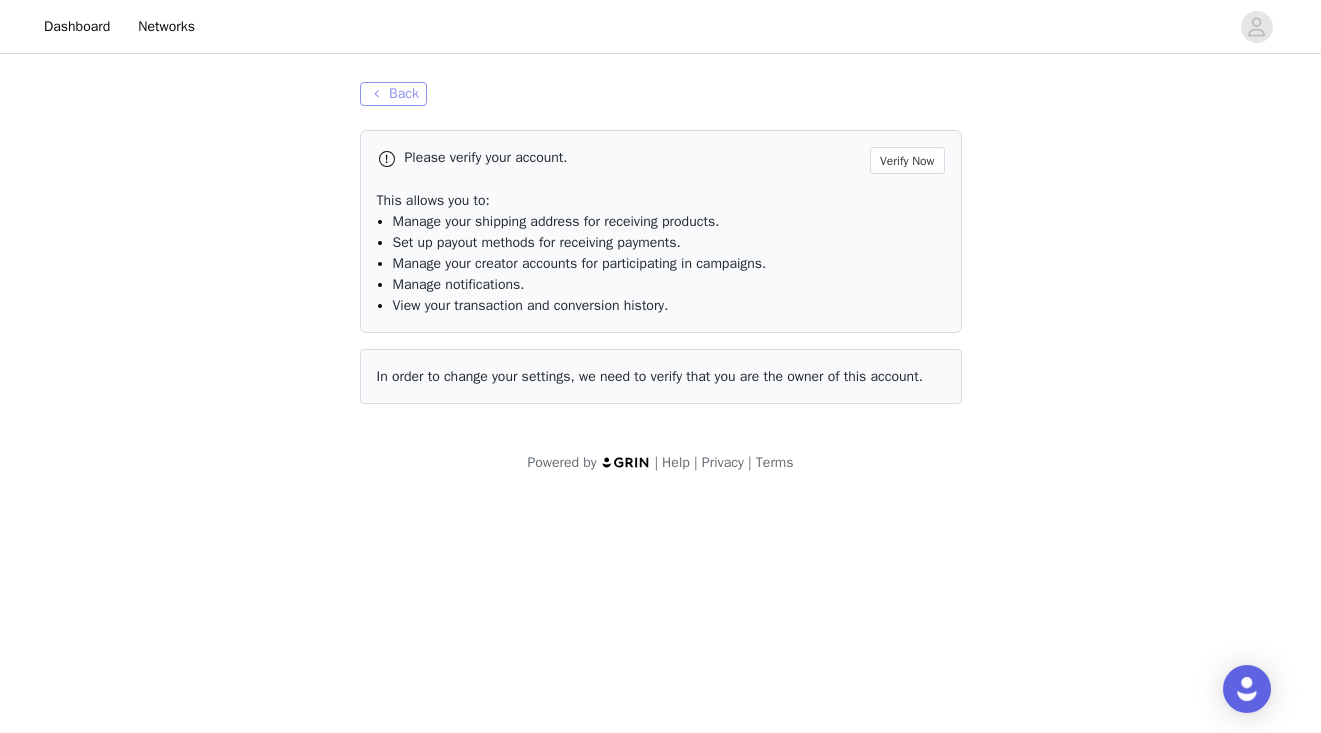 click on "Back" at bounding box center [393, 94] 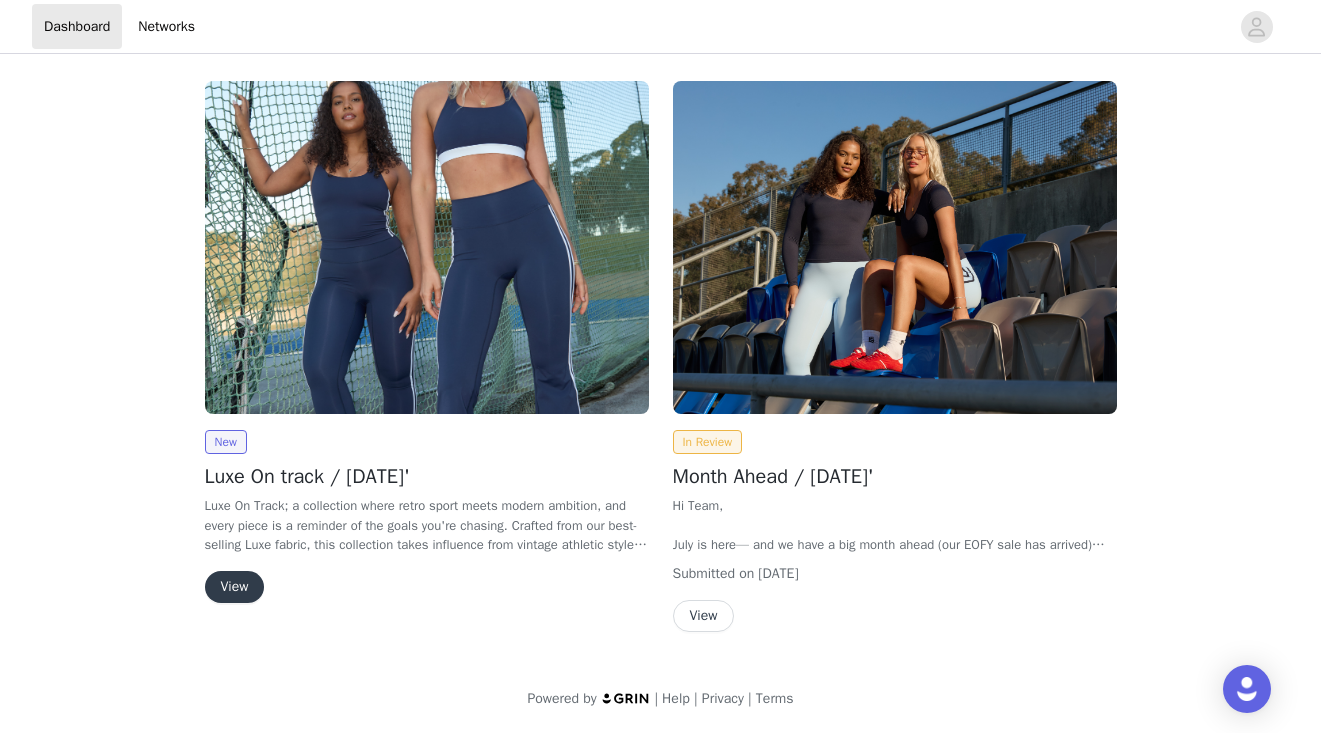 scroll, scrollTop: 0, scrollLeft: 0, axis: both 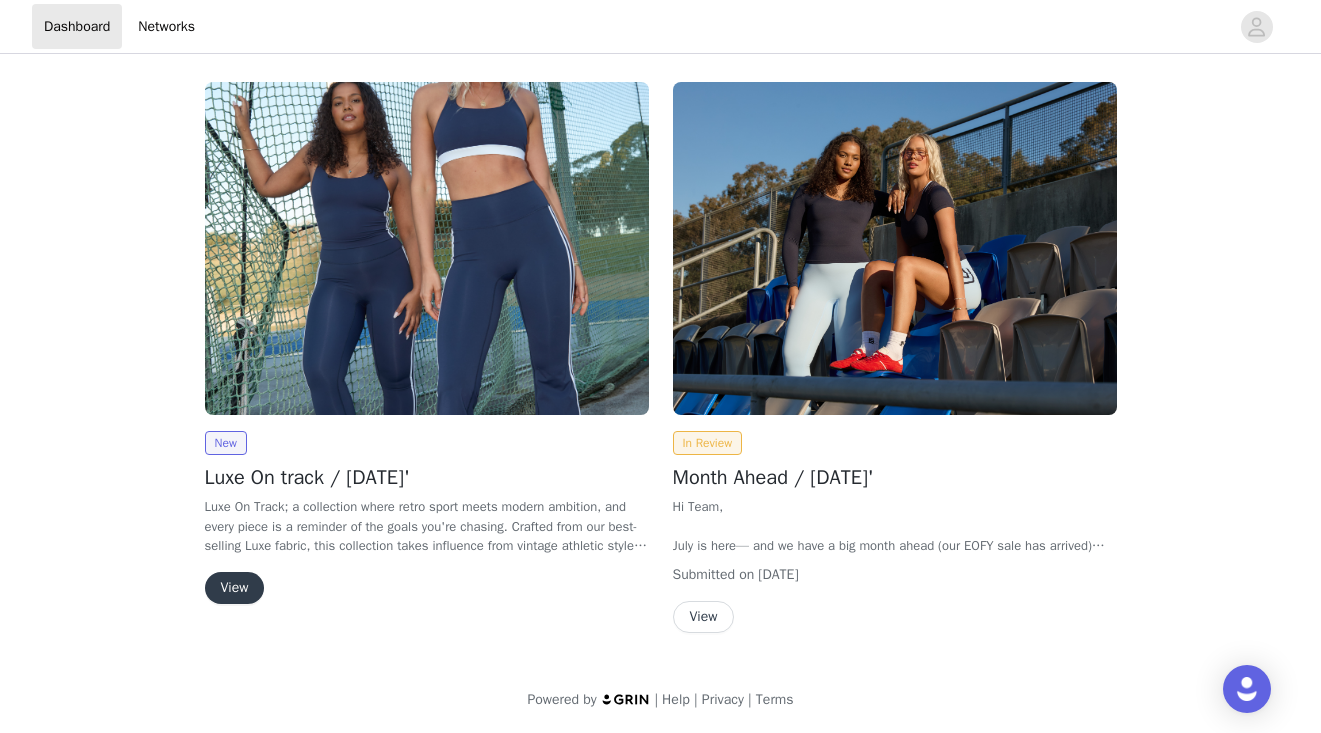 click on "View" at bounding box center (704, 617) 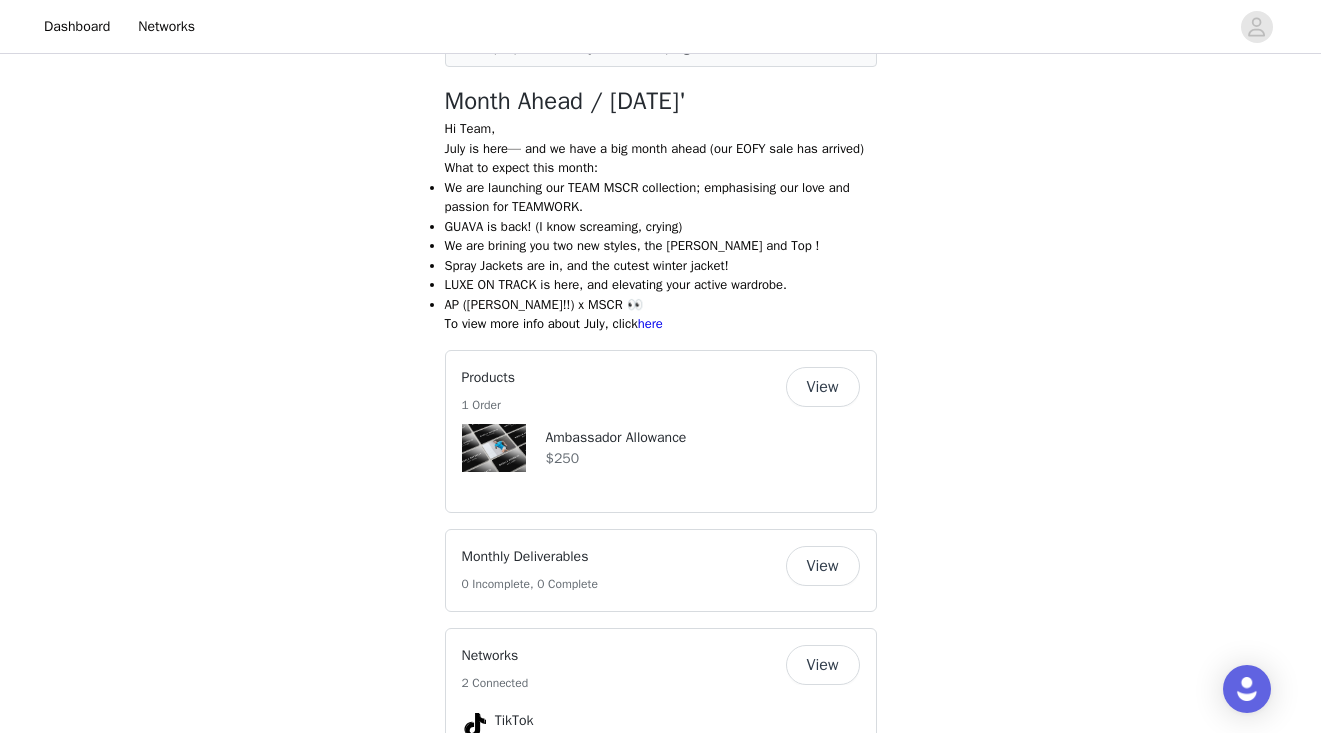 scroll, scrollTop: 413, scrollLeft: 0, axis: vertical 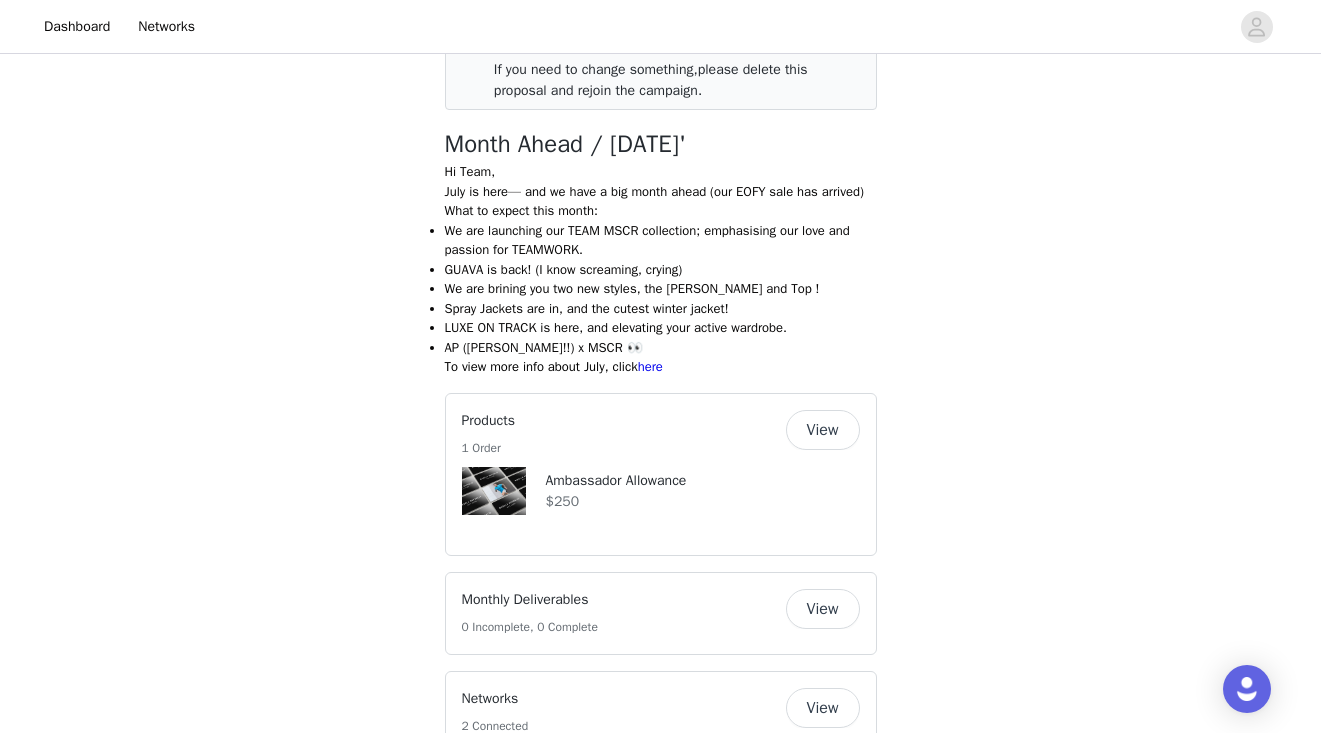 click on "View" at bounding box center (823, 430) 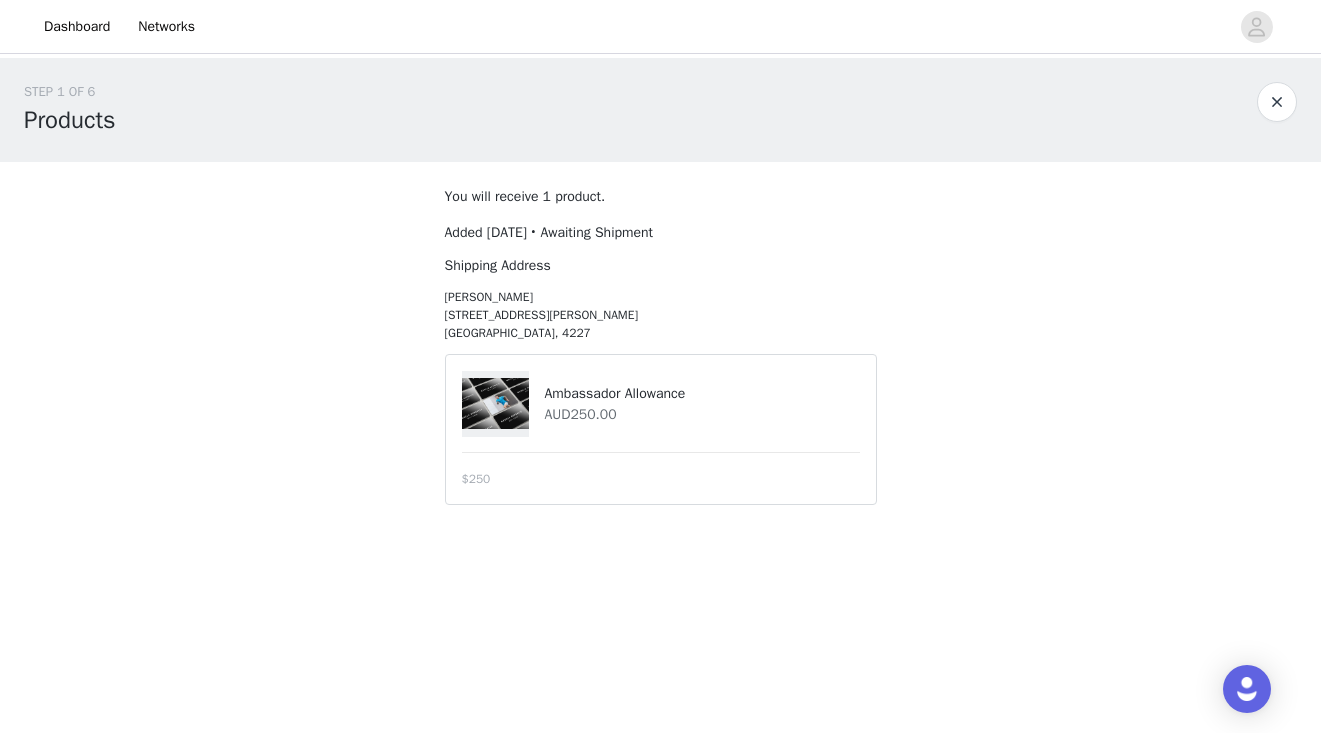 click at bounding box center (1277, 102) 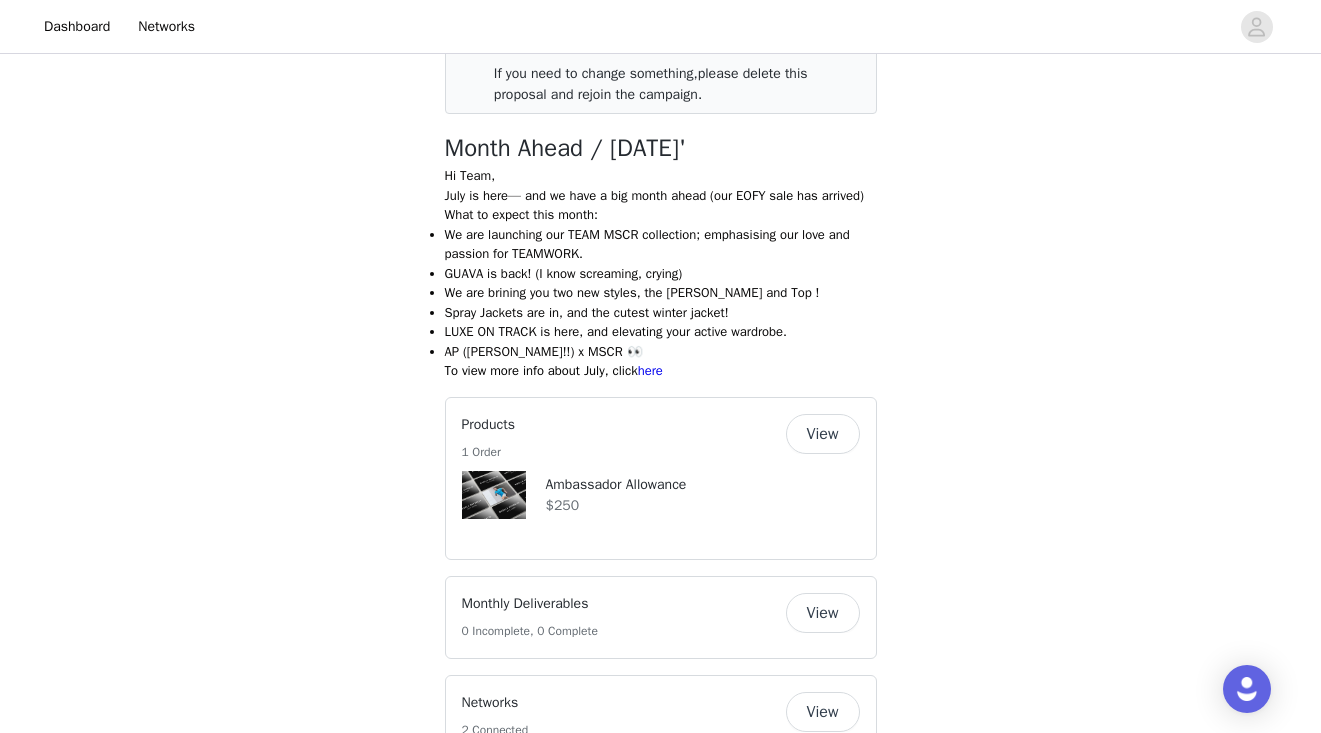scroll, scrollTop: 58, scrollLeft: 0, axis: vertical 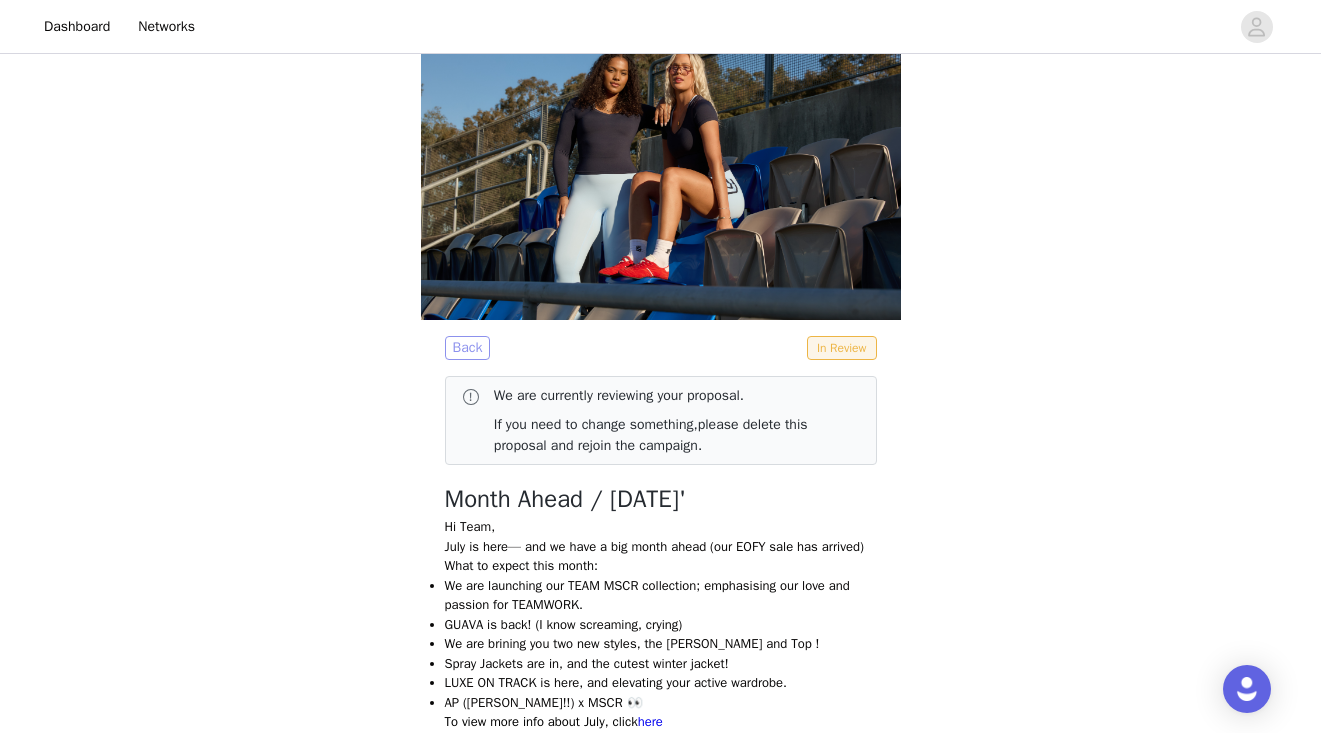 click on "Back" at bounding box center [468, 348] 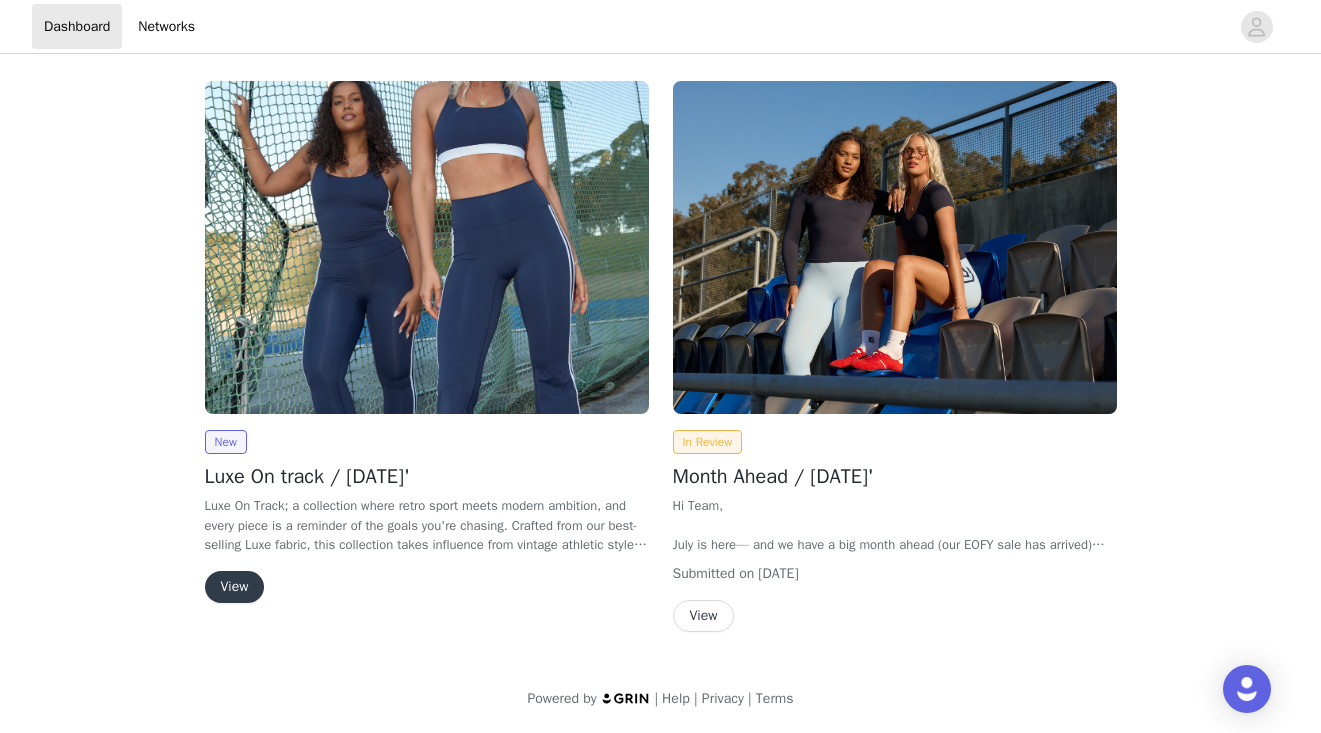 scroll, scrollTop: 0, scrollLeft: 0, axis: both 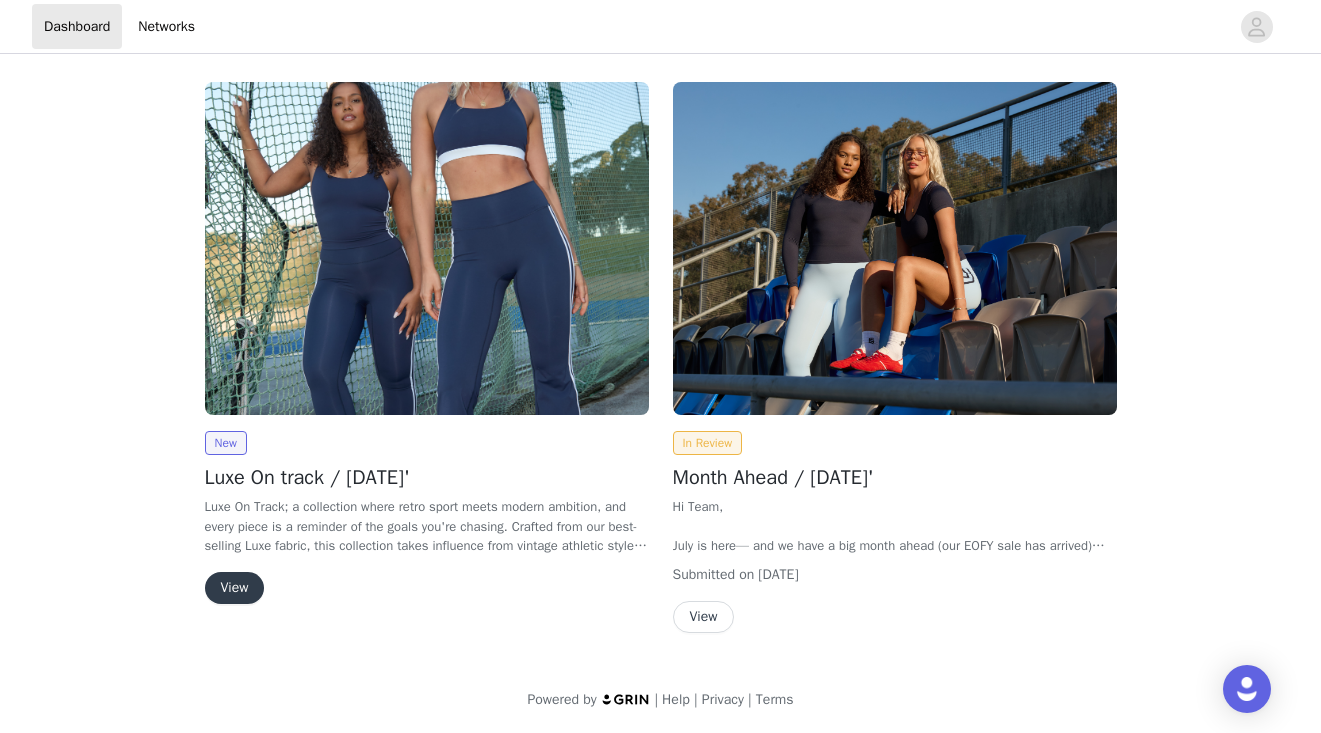 click on "View" at bounding box center (235, 588) 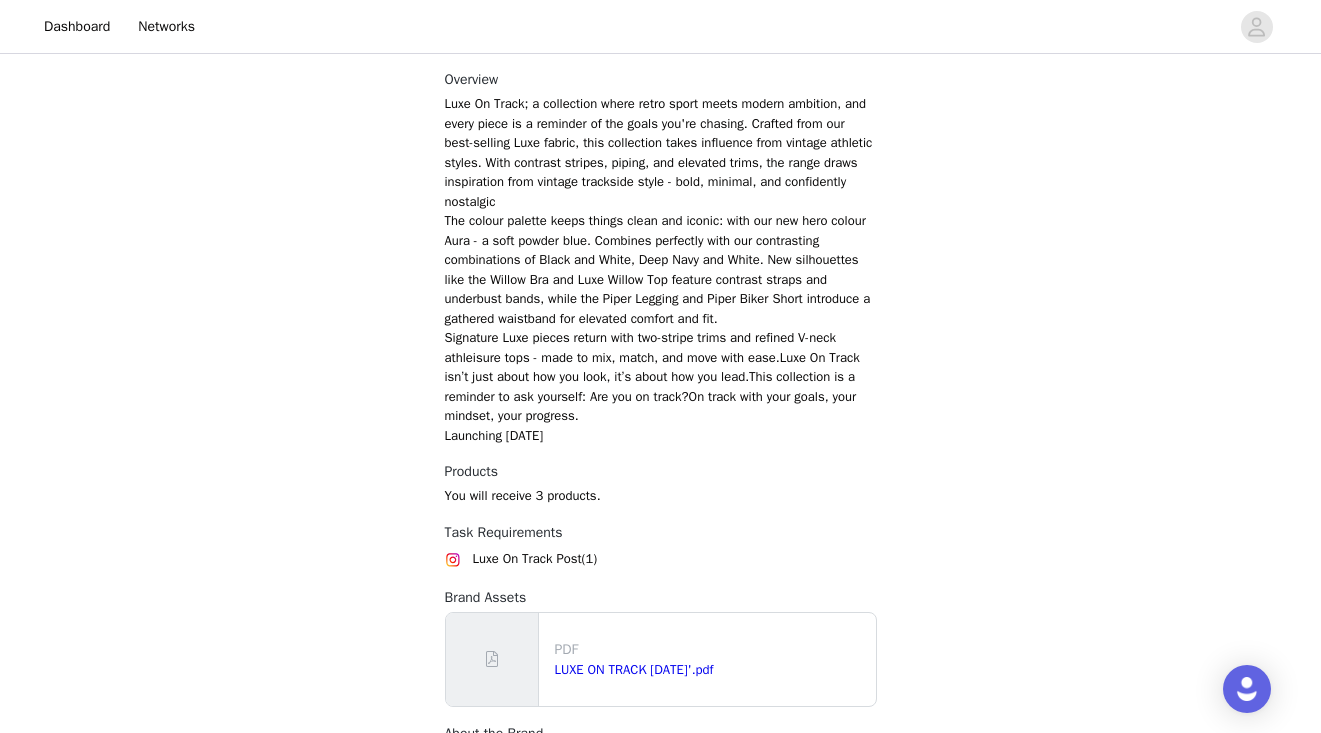 scroll, scrollTop: 881, scrollLeft: 0, axis: vertical 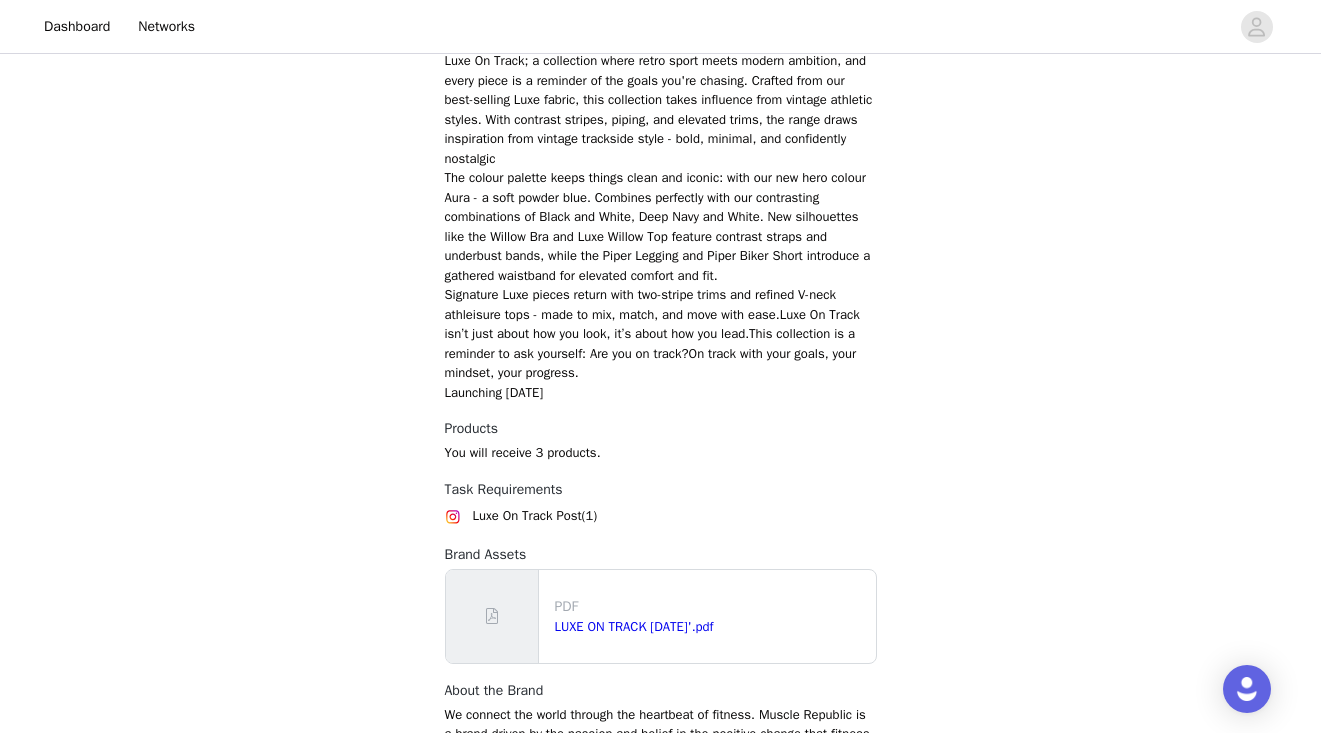 click on "Luxe On Track Post" at bounding box center (527, 516) 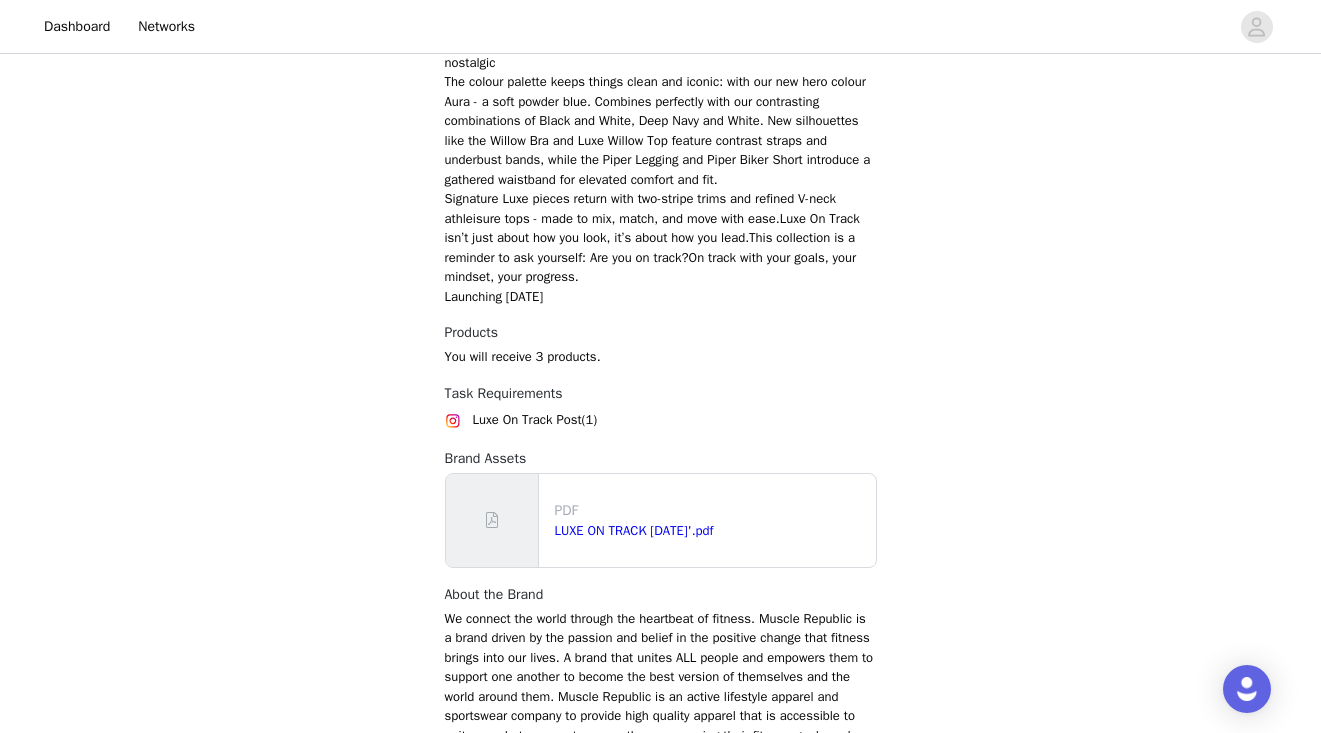 scroll, scrollTop: 1016, scrollLeft: 0, axis: vertical 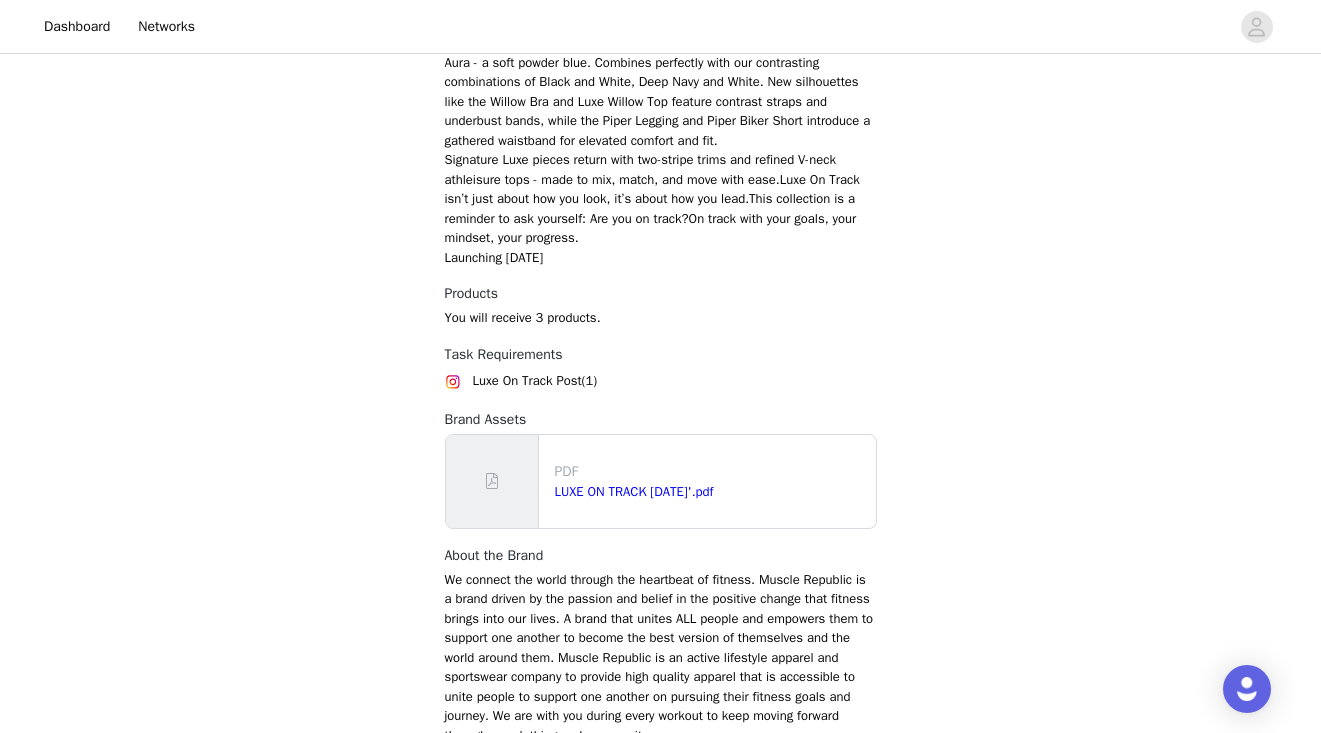 click at bounding box center (453, 382) 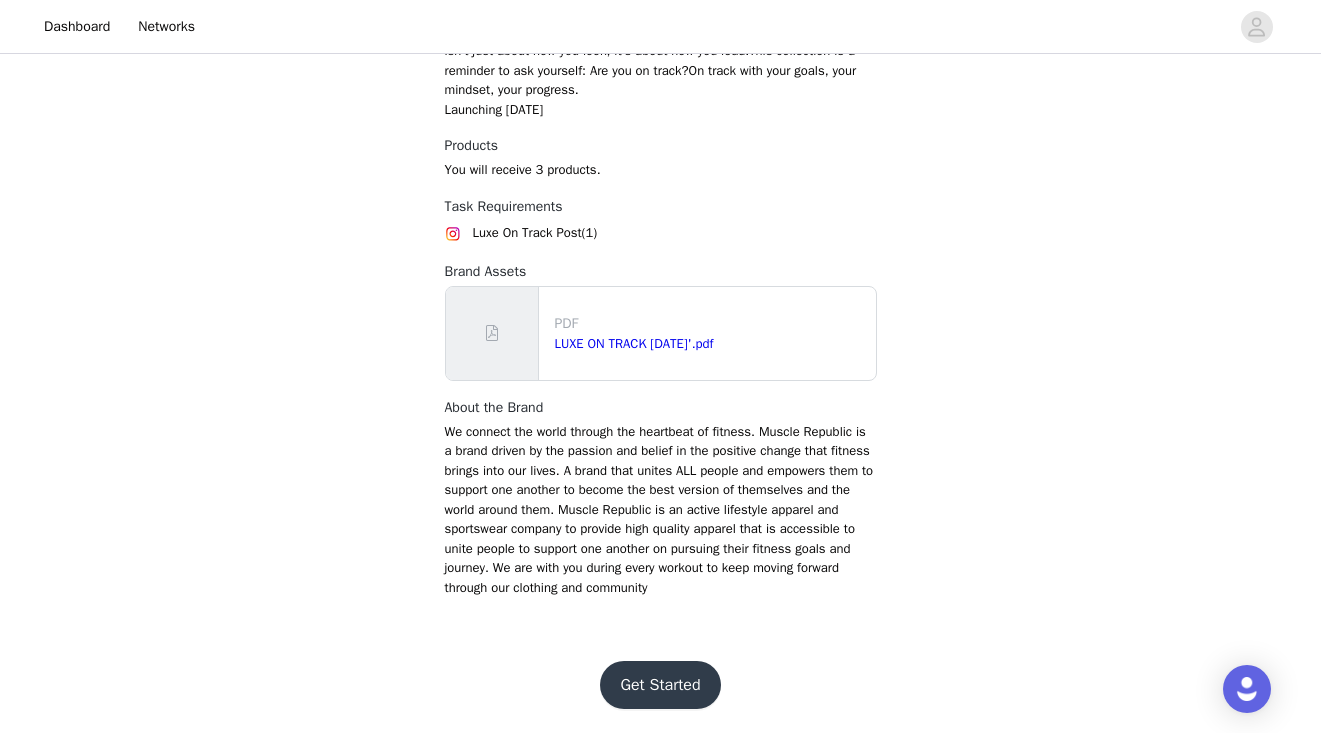 scroll, scrollTop: 1188, scrollLeft: 0, axis: vertical 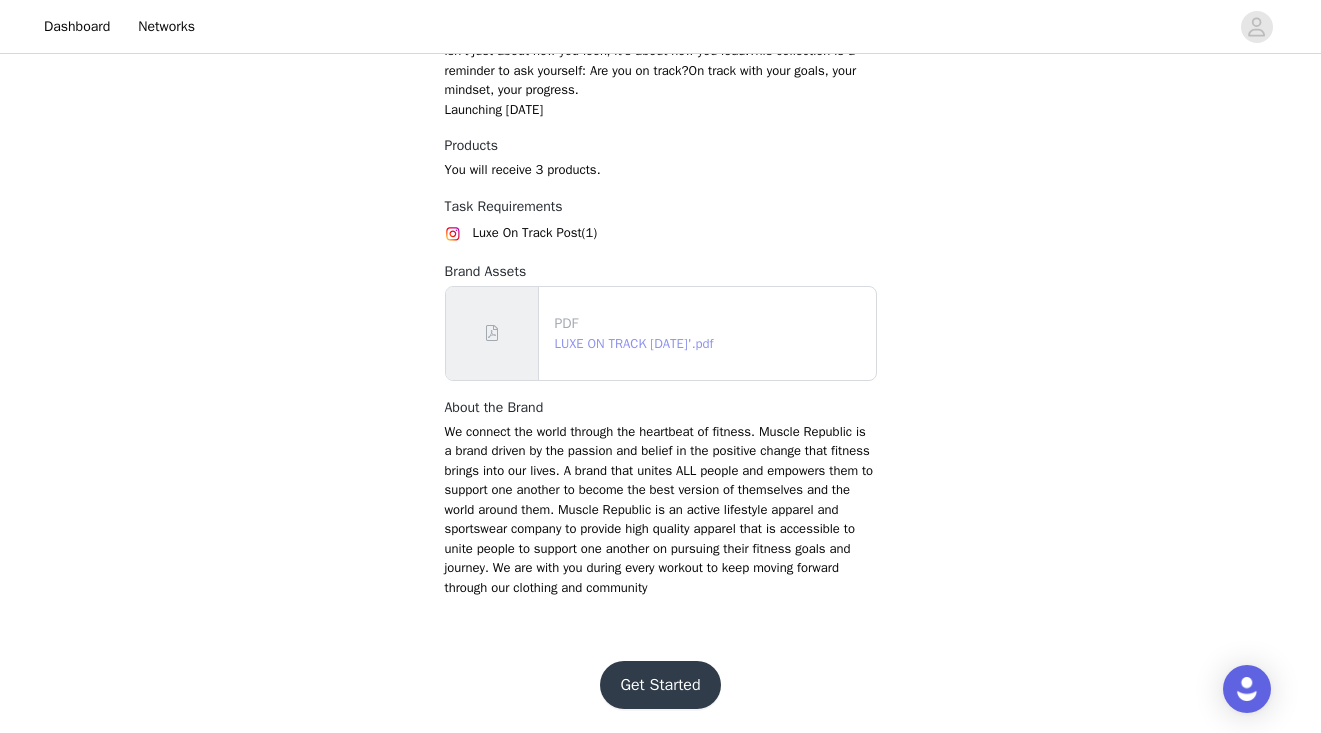 click on "LUXE ON TRACK  [DATE]'.pdf" at bounding box center (634, 343) 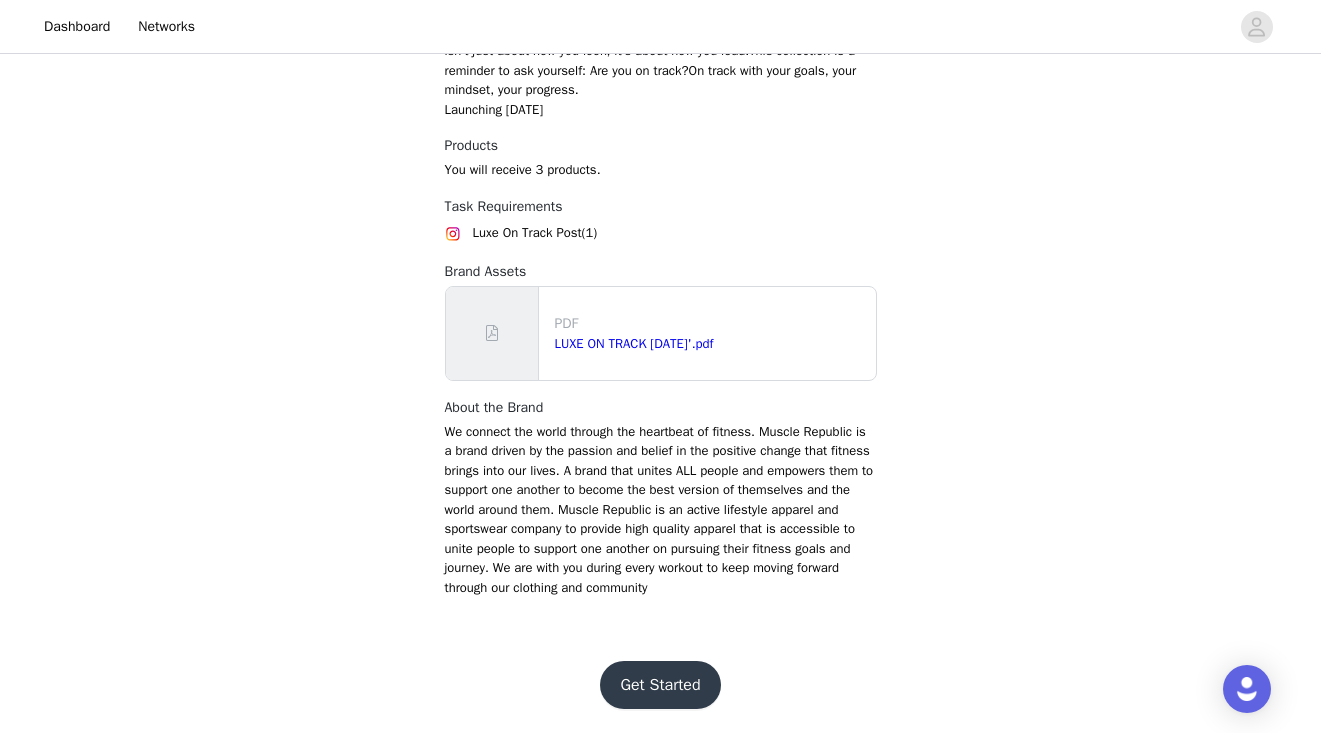 click on "Get Started" at bounding box center [660, 685] 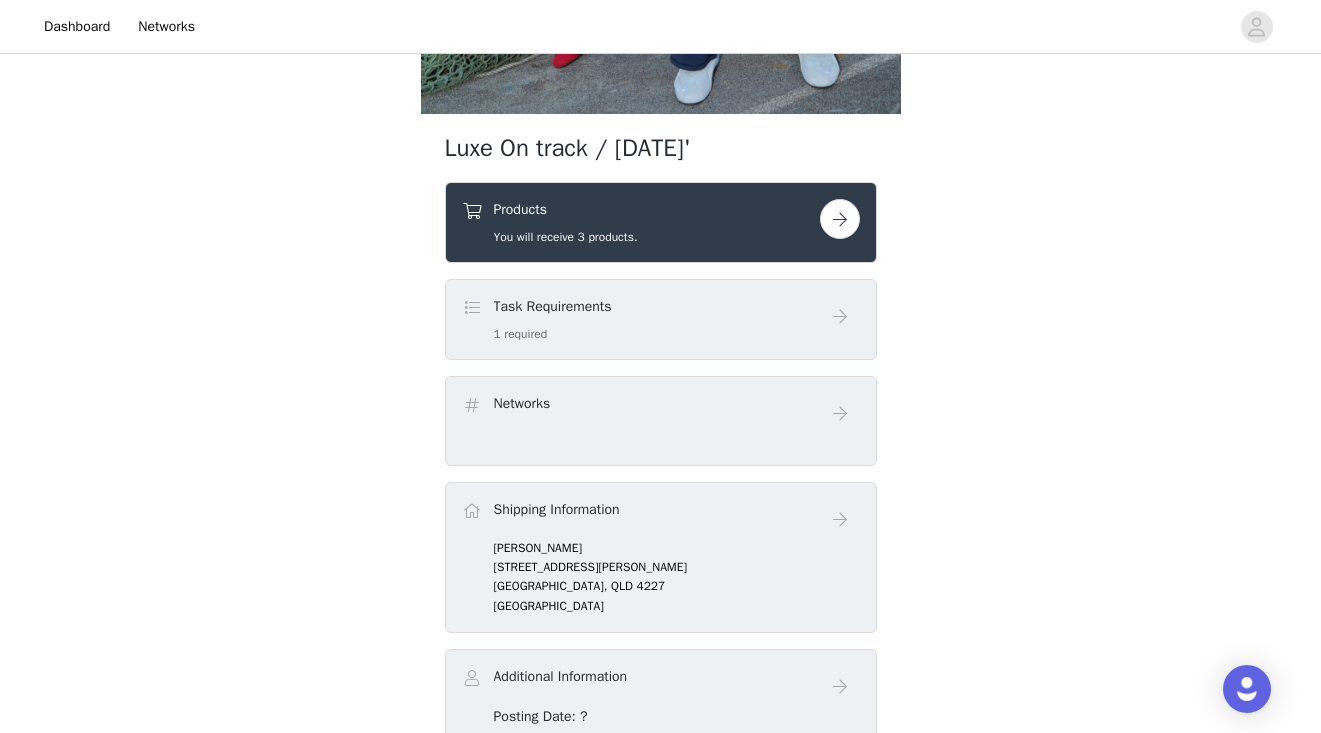 scroll, scrollTop: 666, scrollLeft: 0, axis: vertical 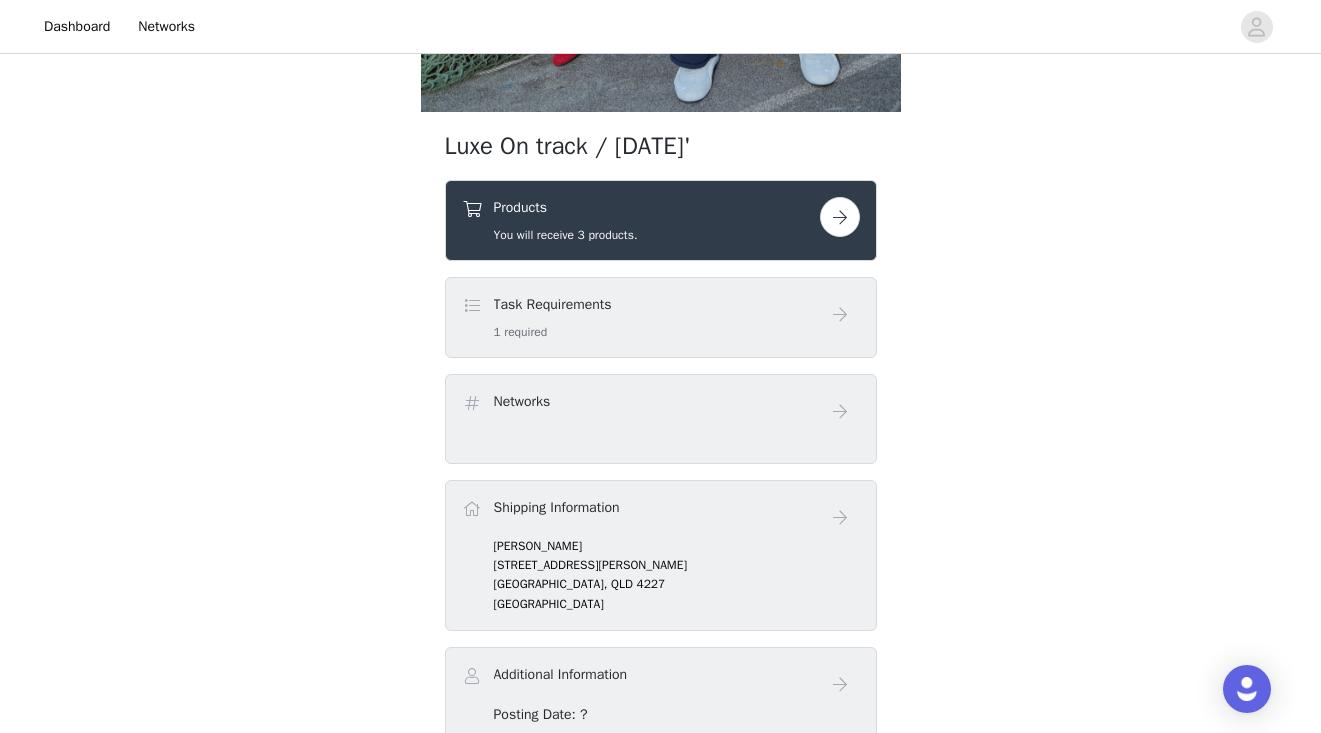 click on "Task Requirements   1 required" at bounding box center [641, 317] 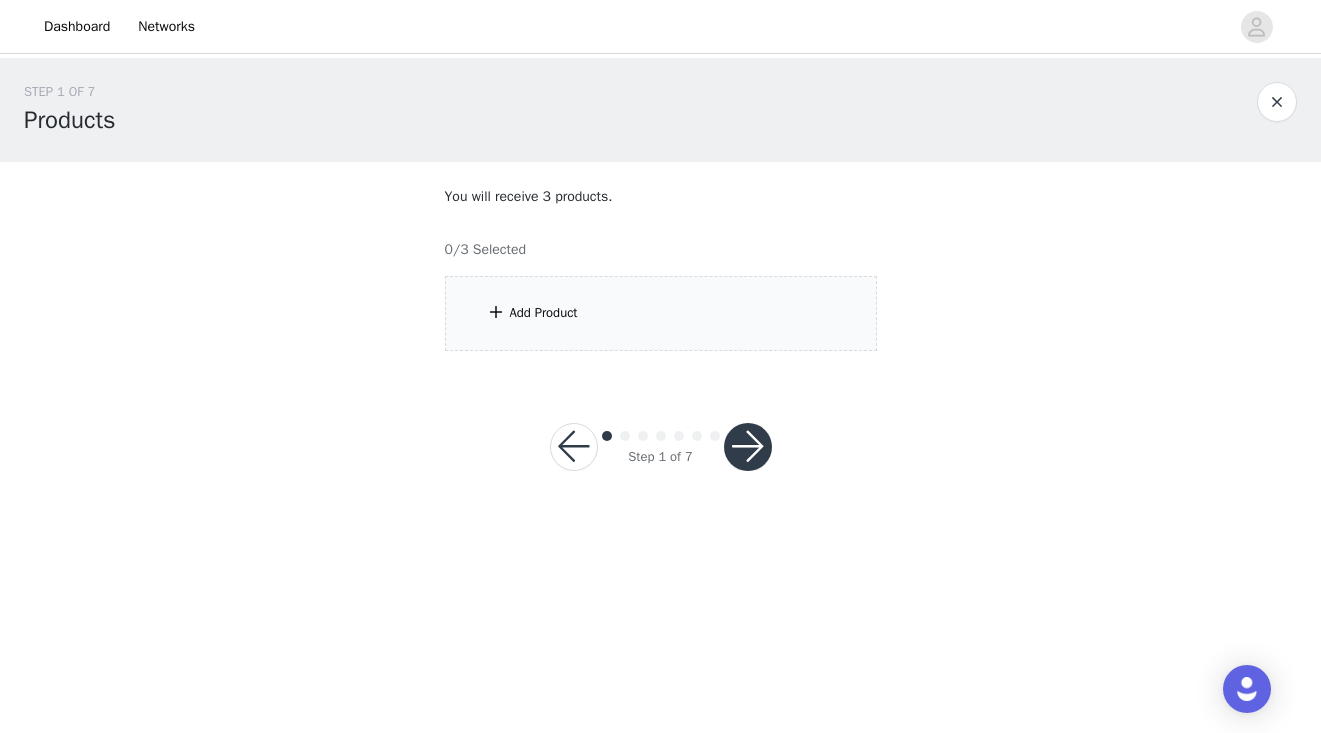 scroll, scrollTop: 0, scrollLeft: 0, axis: both 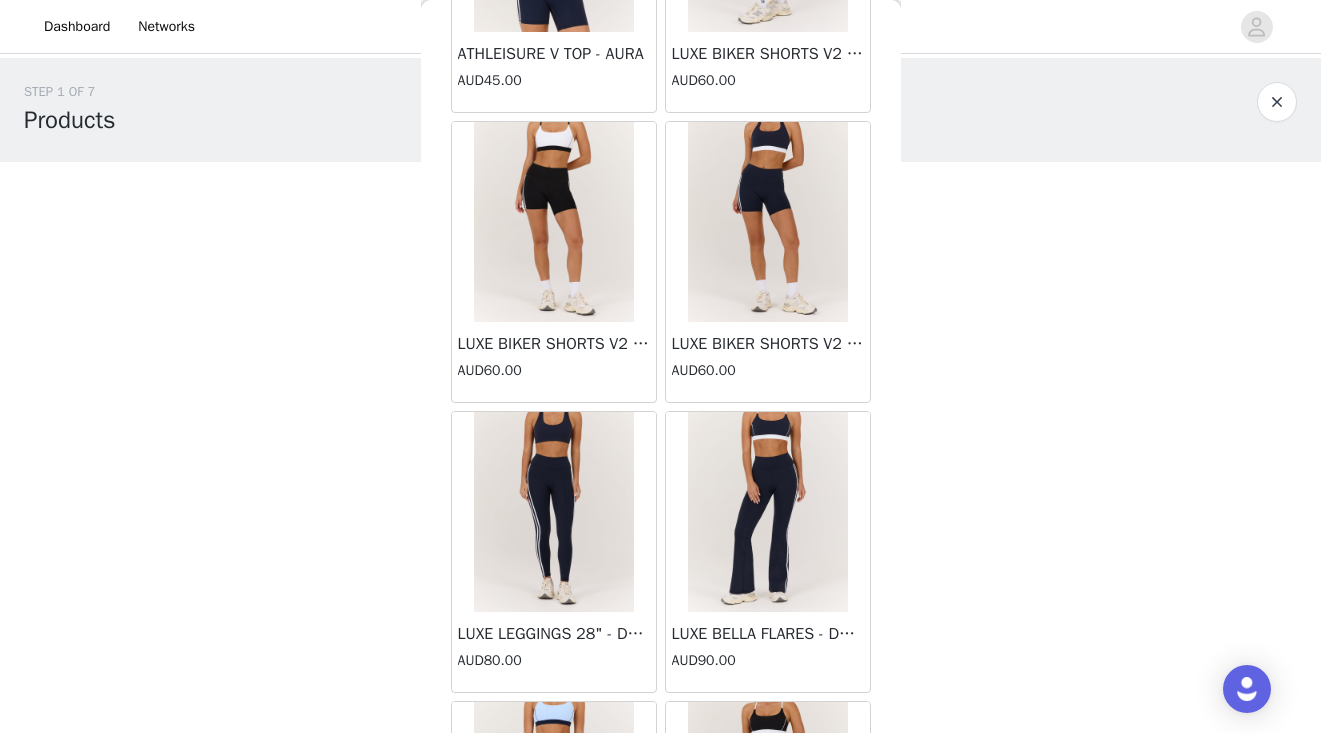 click at bounding box center (1277, 102) 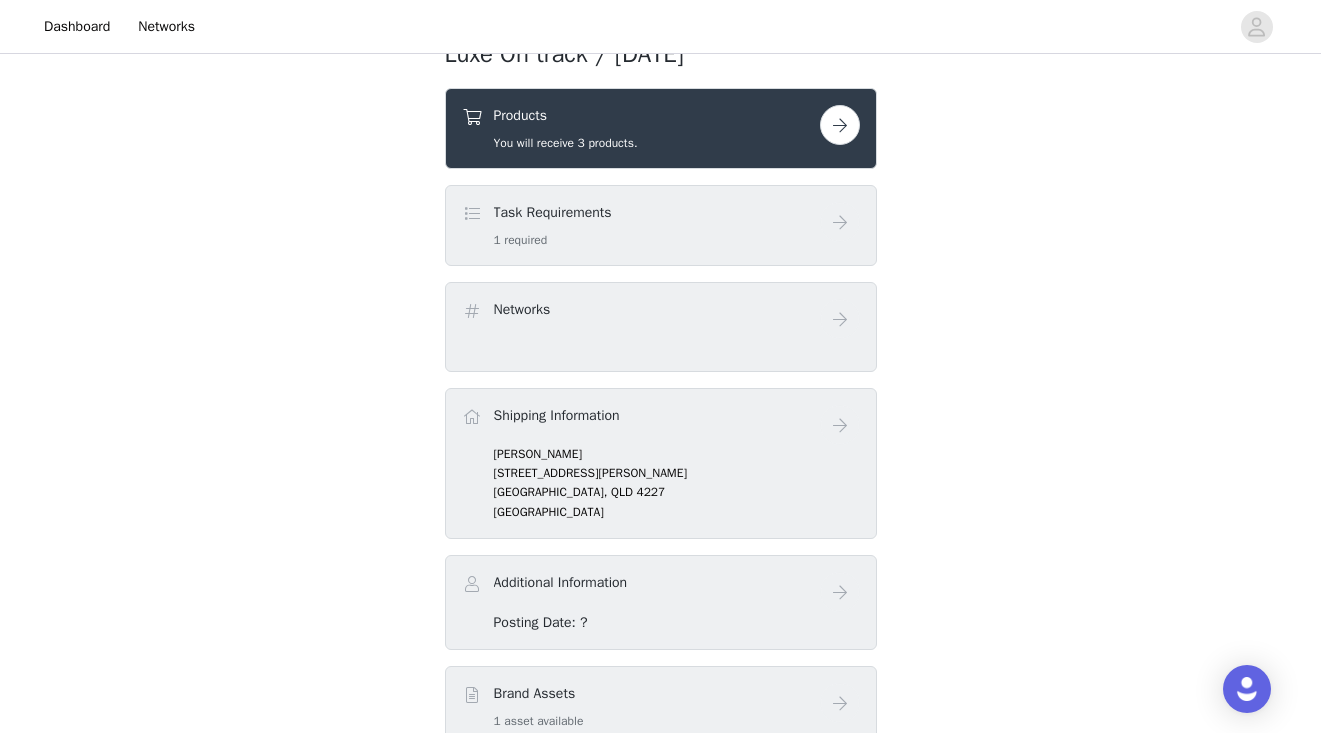 scroll, scrollTop: 756, scrollLeft: 0, axis: vertical 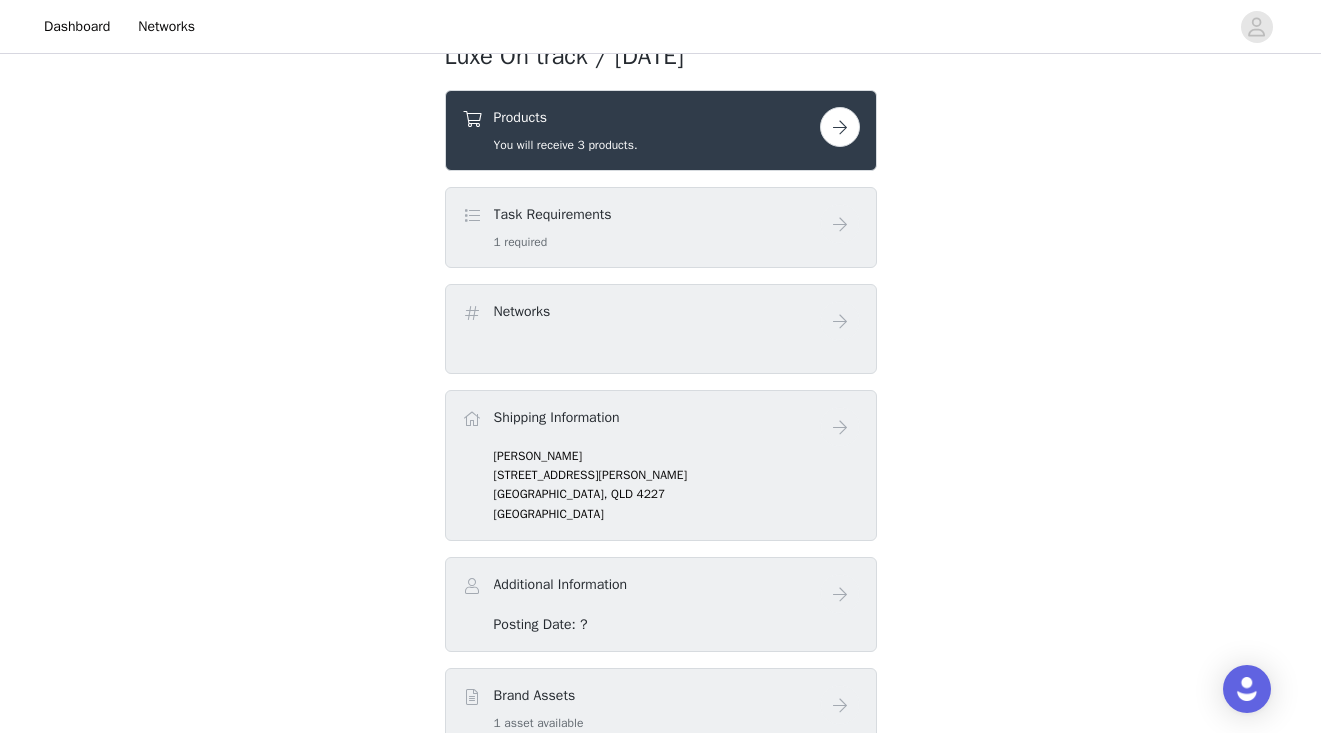 click on "Task Requirements   1 required" at bounding box center (661, 227) 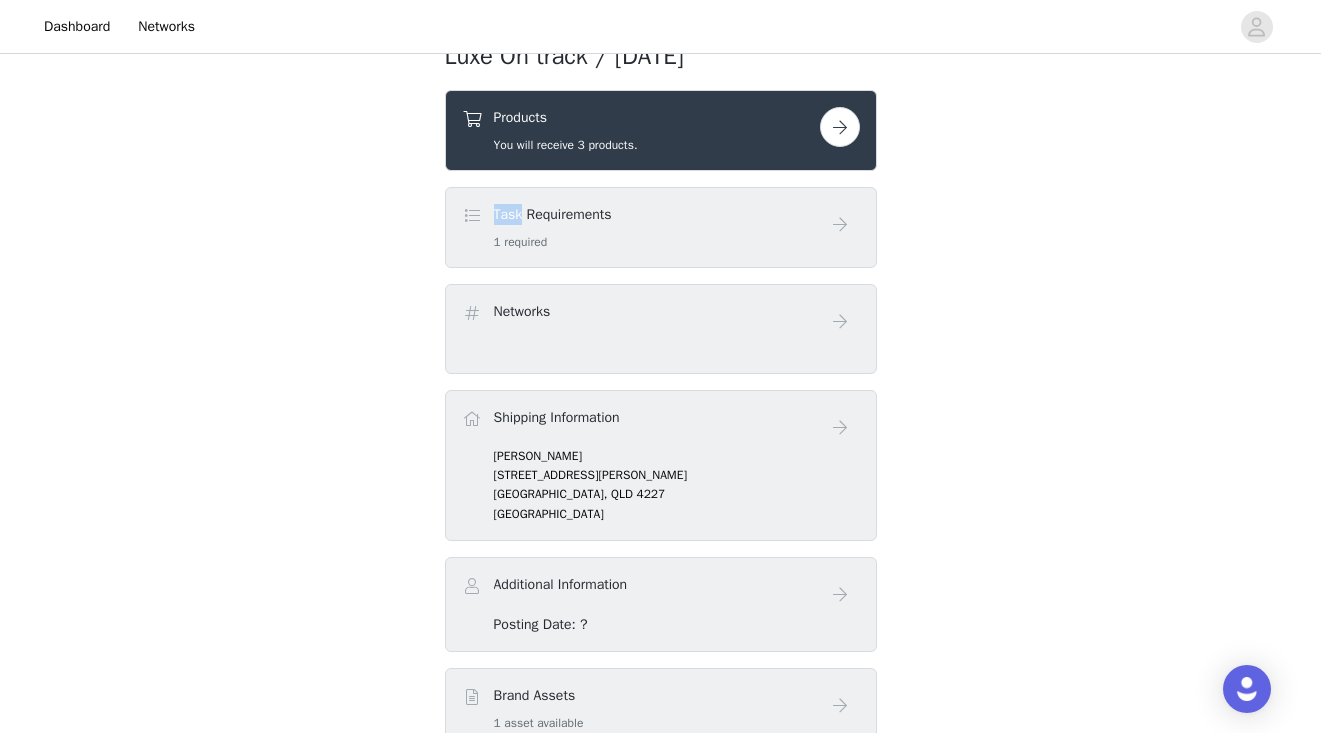 click on "Task Requirements   1 required" at bounding box center [661, 227] 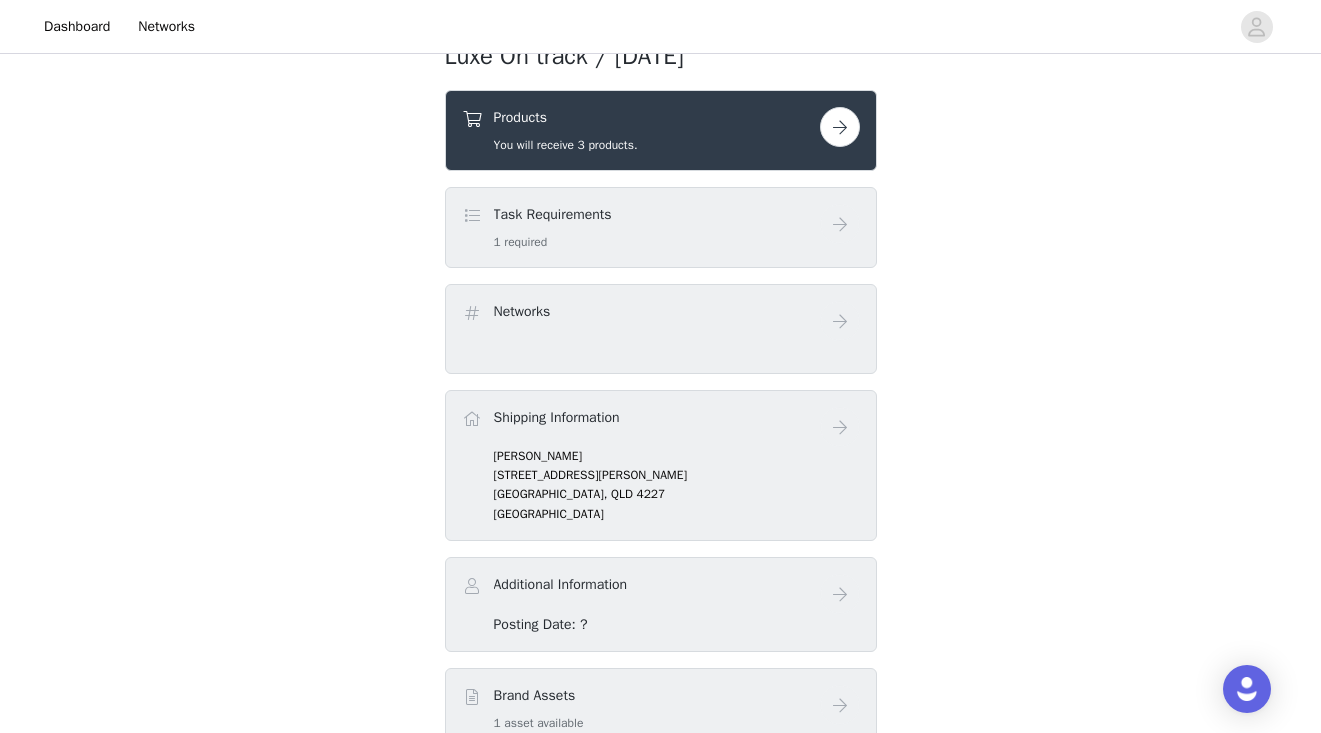 click on "Networks" at bounding box center [522, 315] 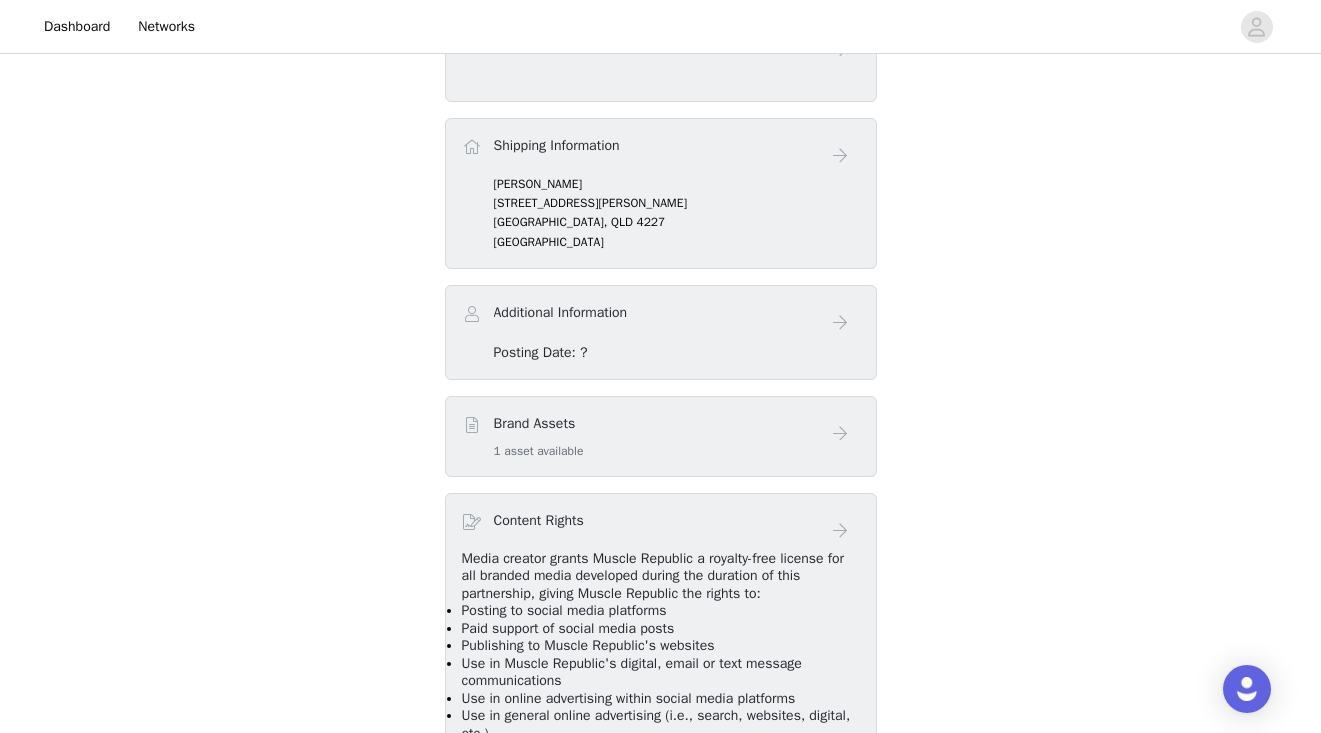 scroll, scrollTop: 1029, scrollLeft: 0, axis: vertical 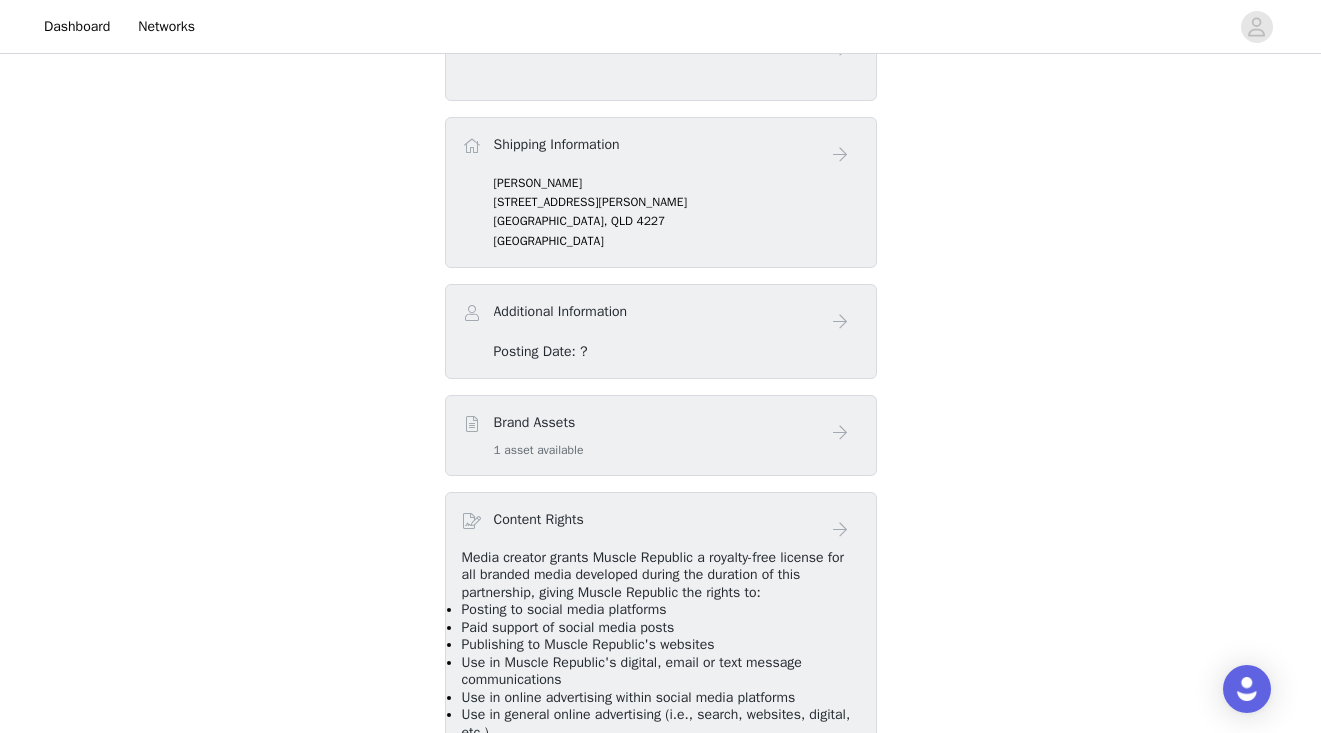 click on "Luxe On track / [DATE]'
Products   You will receive 3 products.                 Task Requirements   1 required             Networks               Shipping Information             [PERSON_NAME]   [STREET_ADDRESS][PERSON_NAME]         Additional Information             Posting Date: ?   Brand Assets   1 asset available             Content Rights               Media creator grants Muscle Republic a royalty-free license for all branded media developed during the duration of this partnership, giving Muscle Republic the rights to:   Posting to social media platforms Paid support of social media posts Publishing to [GEOGRAPHIC_DATA]'s websites Use in Muscle Republic's digital, email or text message communications Use in online advertising within social media platforms Use in general online advertising (i.e., search, websites, digital, etc.) Use in off-line advertising (i.e., broadcast, print, display, etc.)             Privacy Policy Terms" at bounding box center (661, 316) 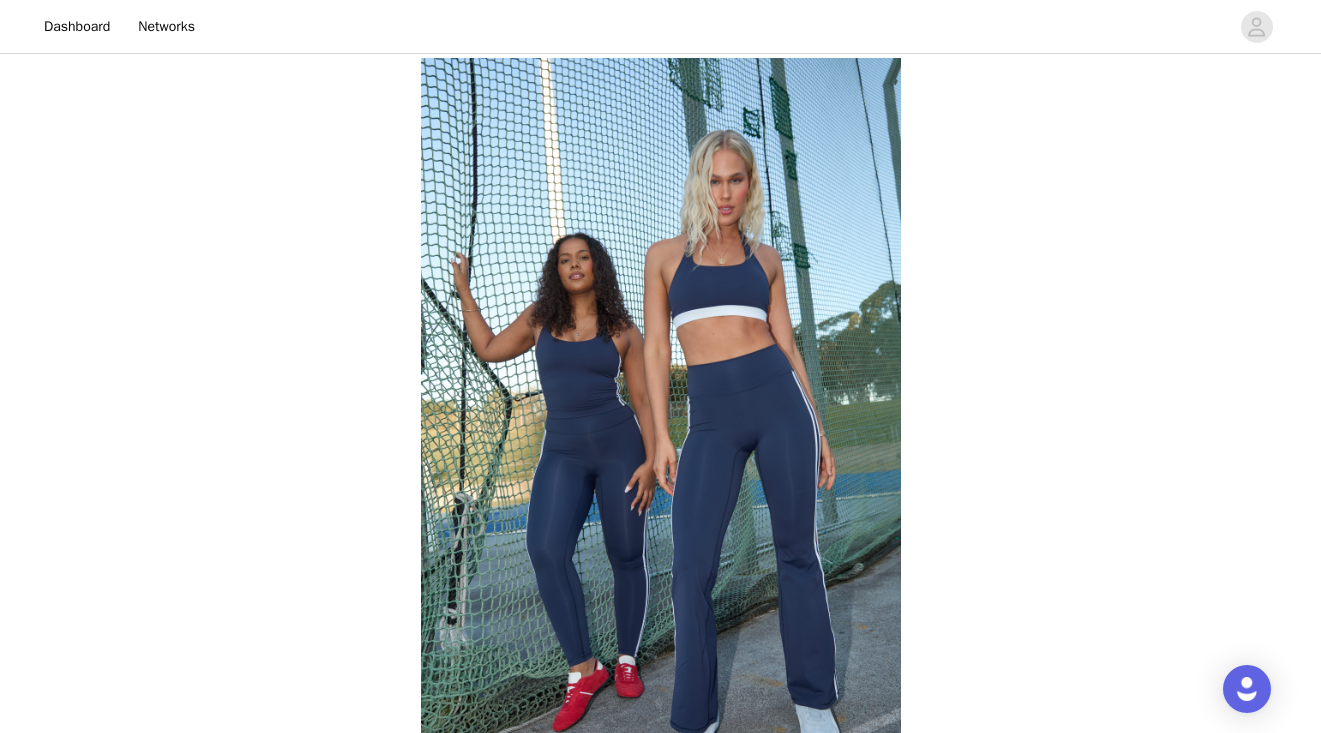 scroll, scrollTop: 0, scrollLeft: 0, axis: both 